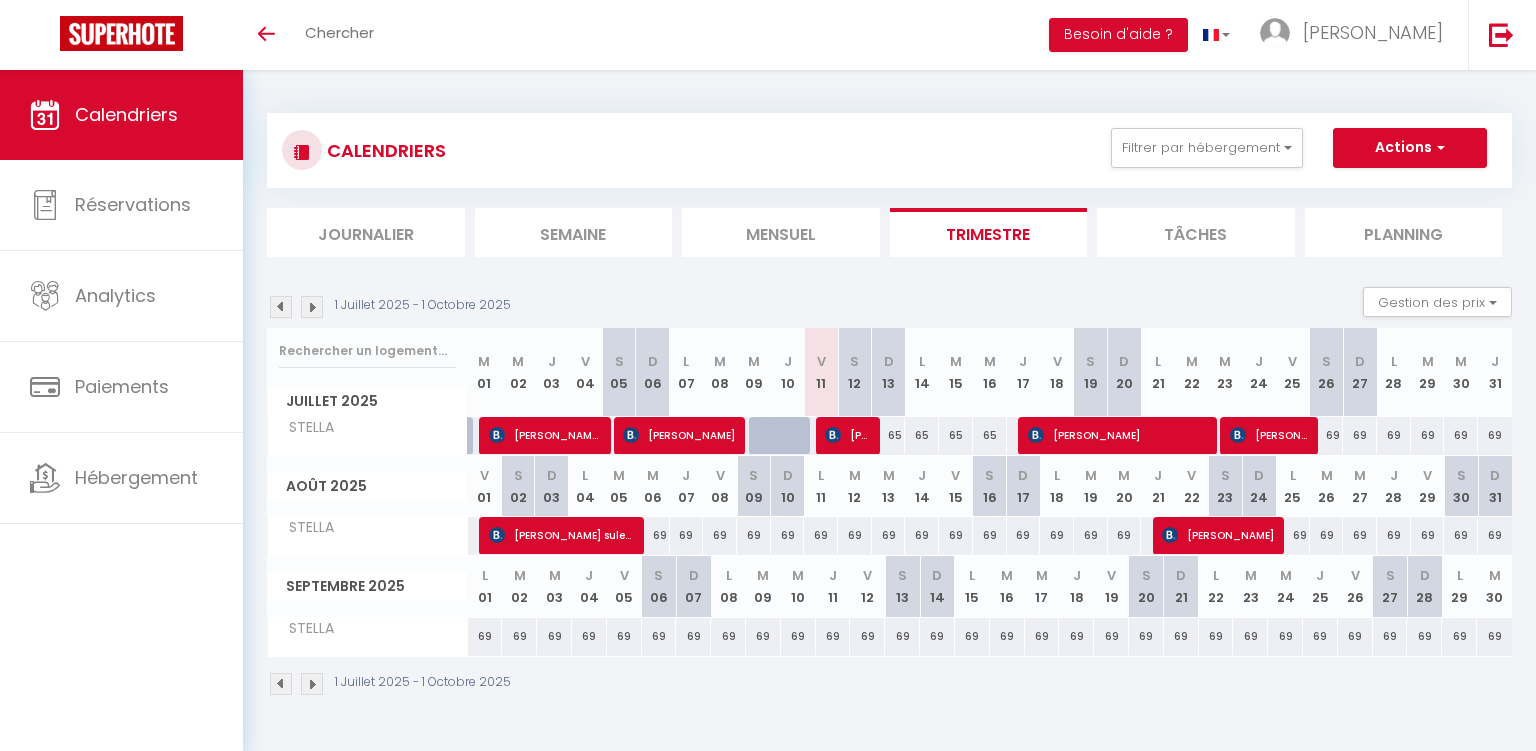 scroll, scrollTop: 0, scrollLeft: 0, axis: both 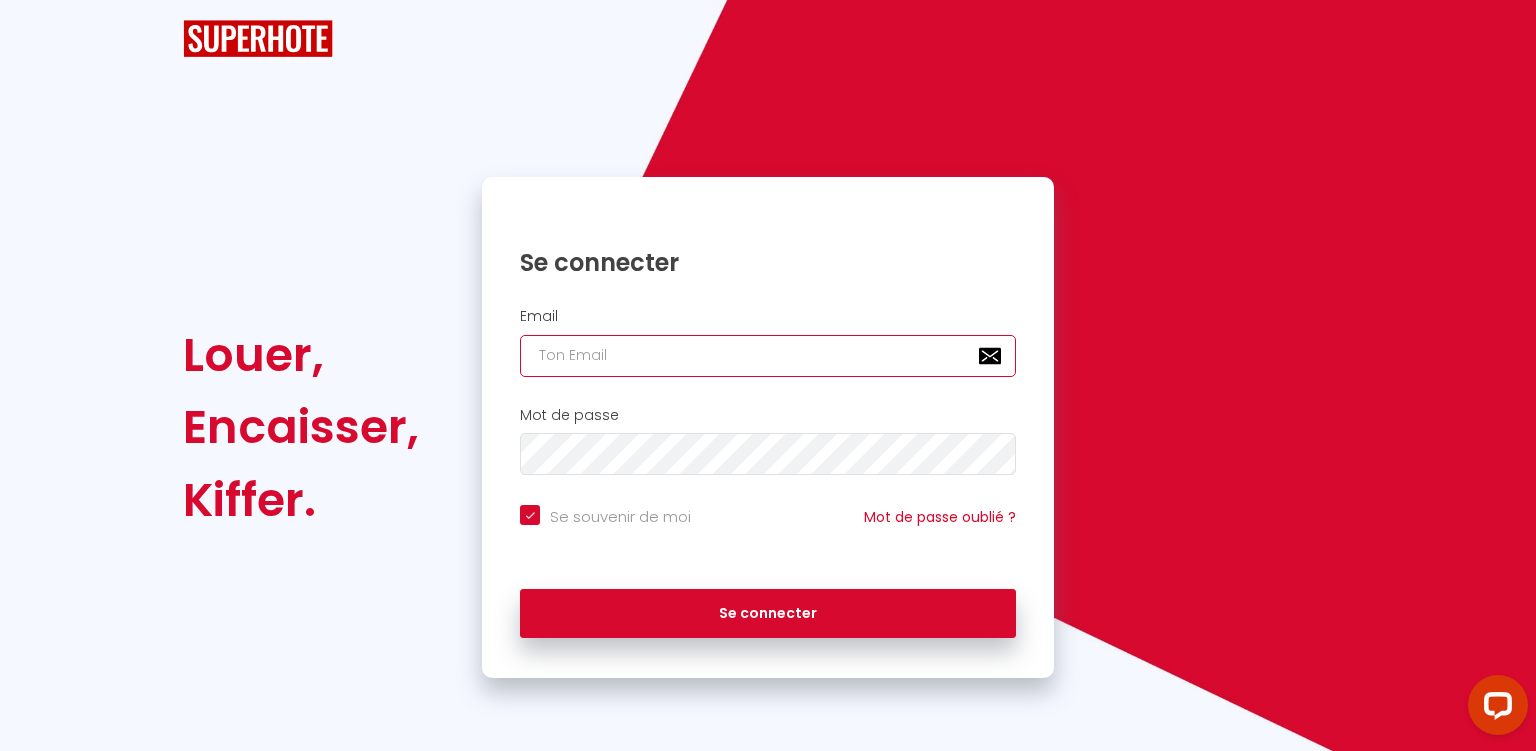 click at bounding box center (768, 356) 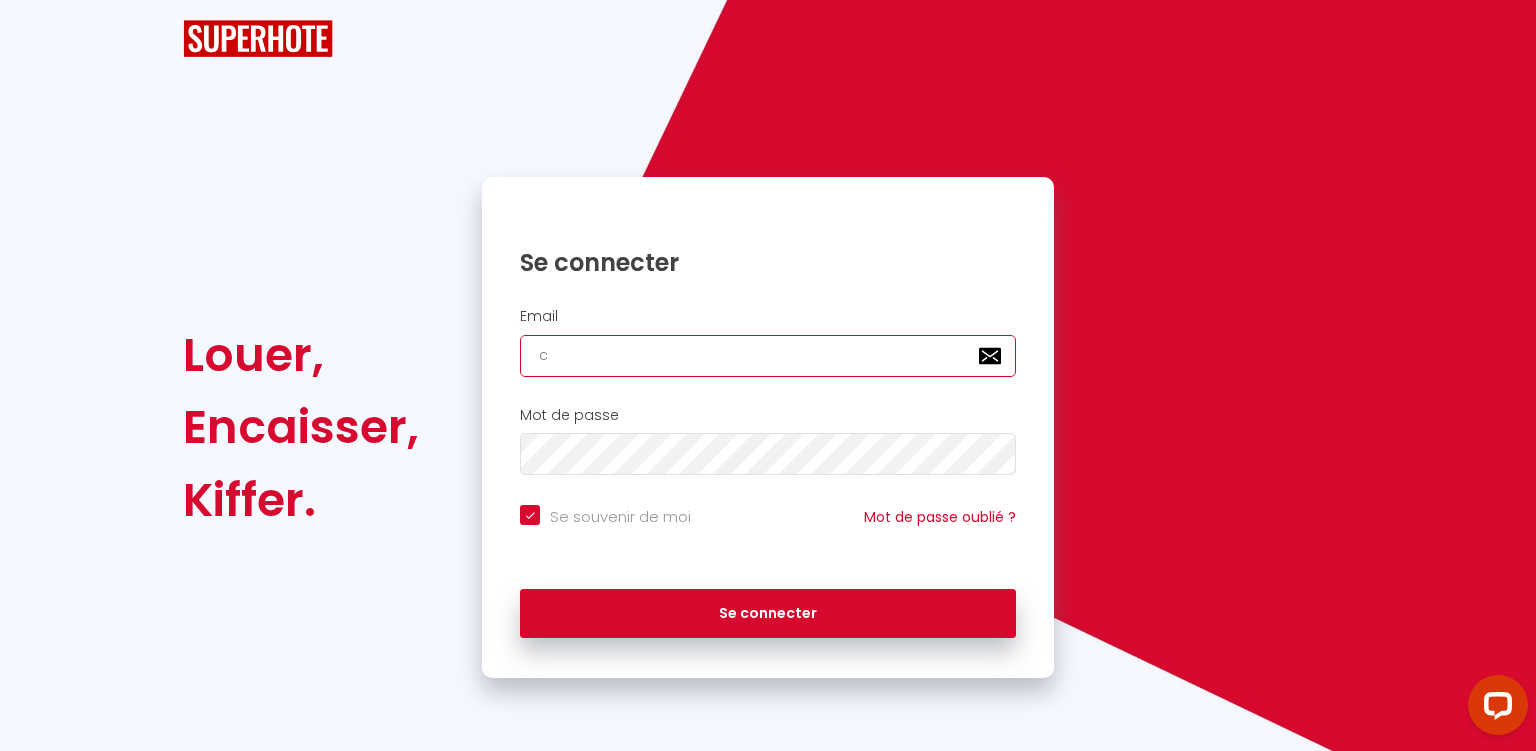 checkbox on "true" 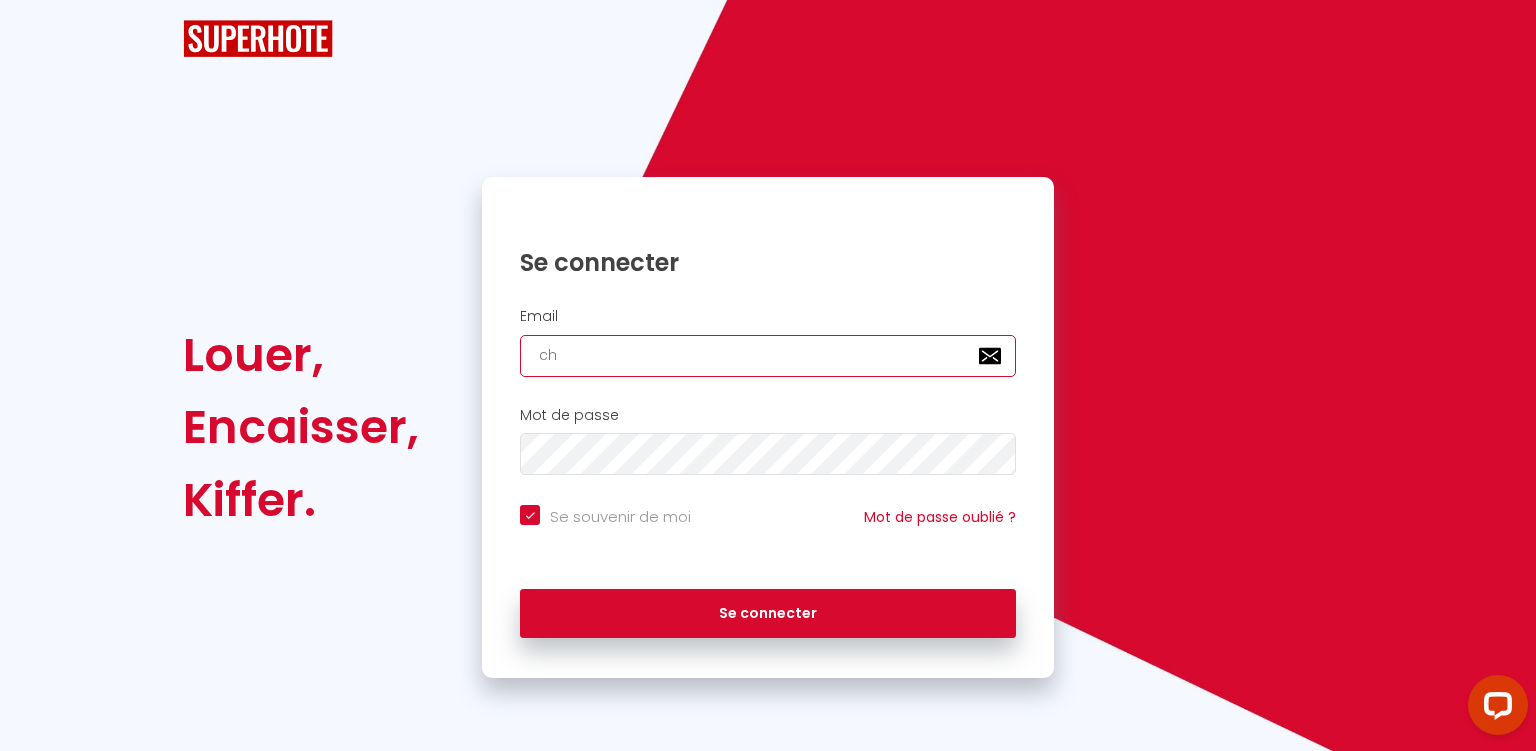 checkbox on "true" 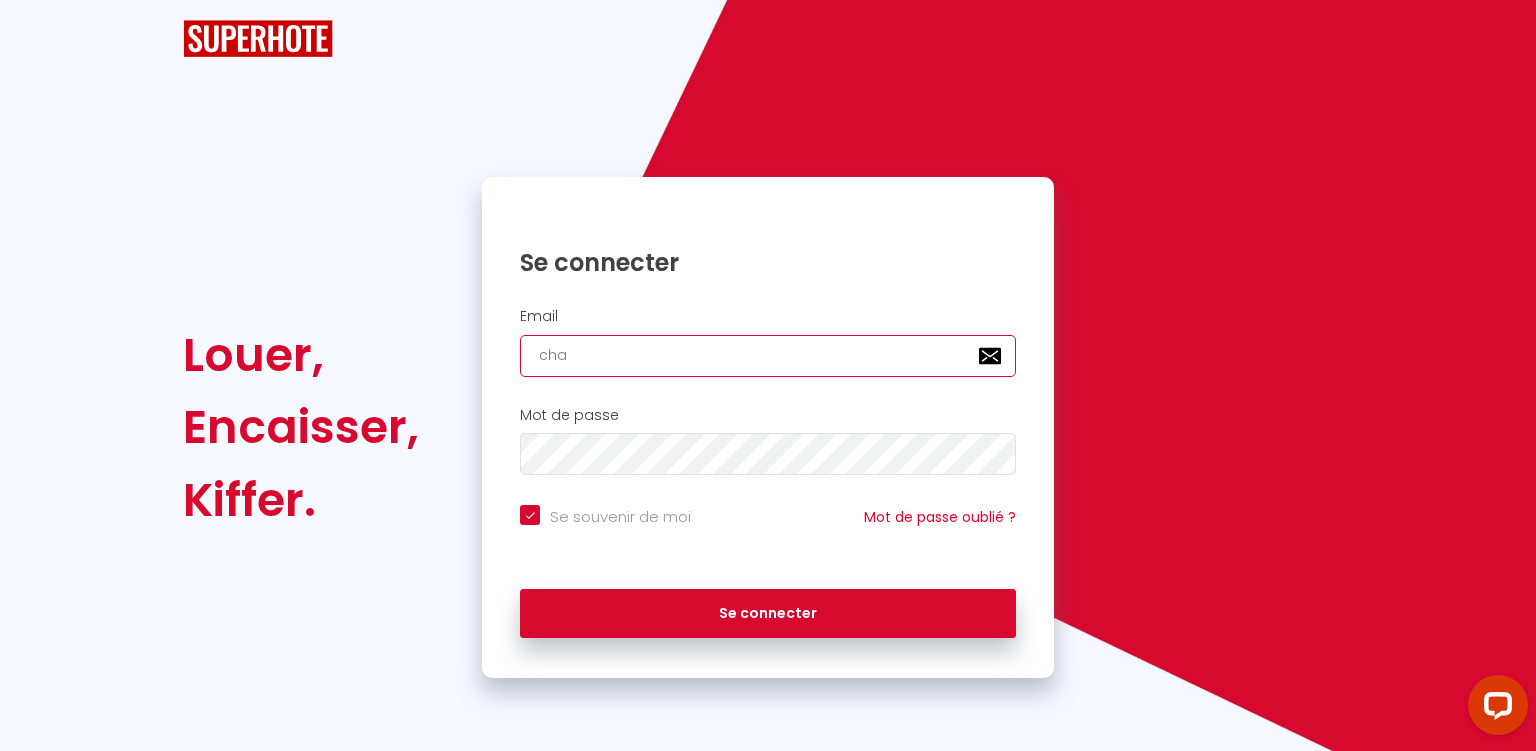 checkbox on "true" 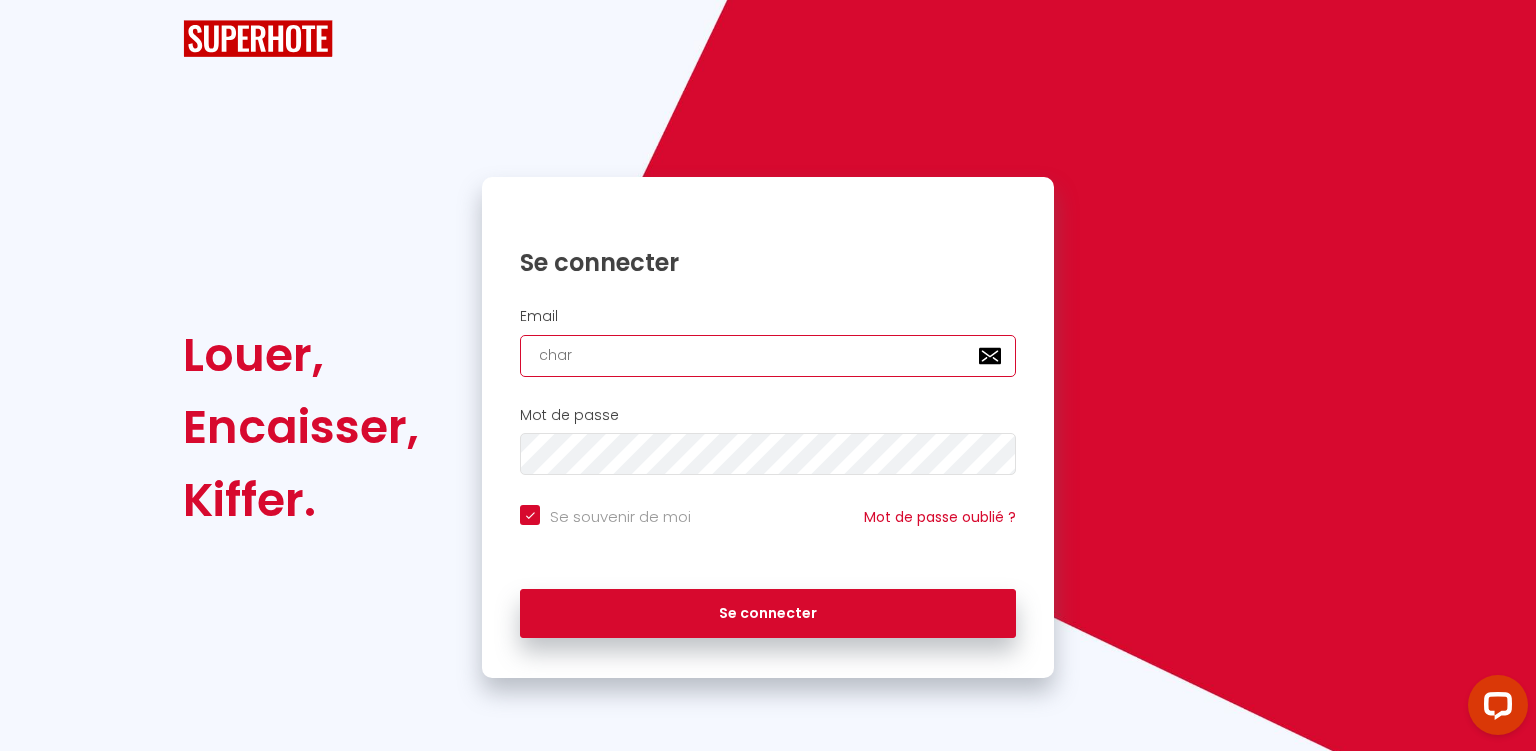 checkbox on "true" 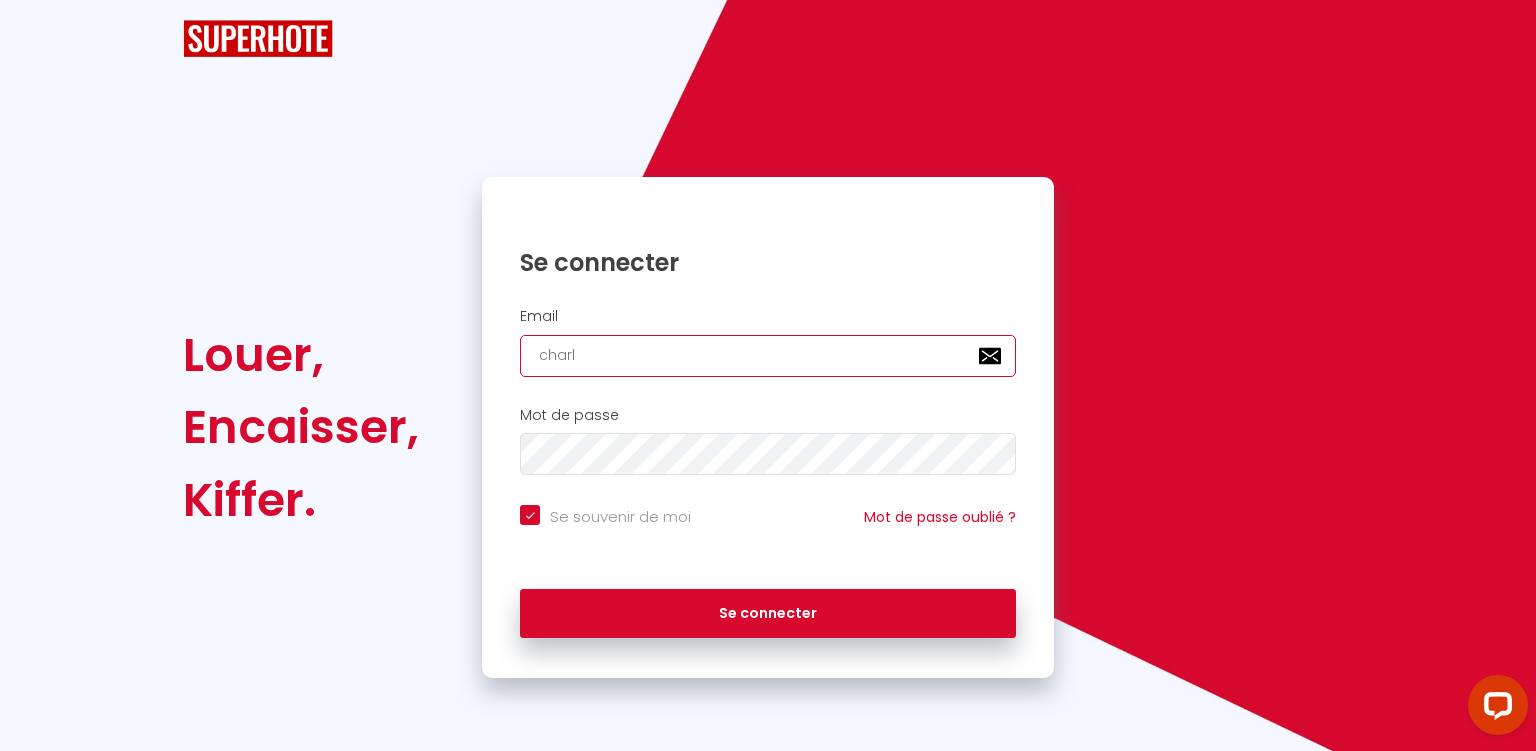 checkbox on "true" 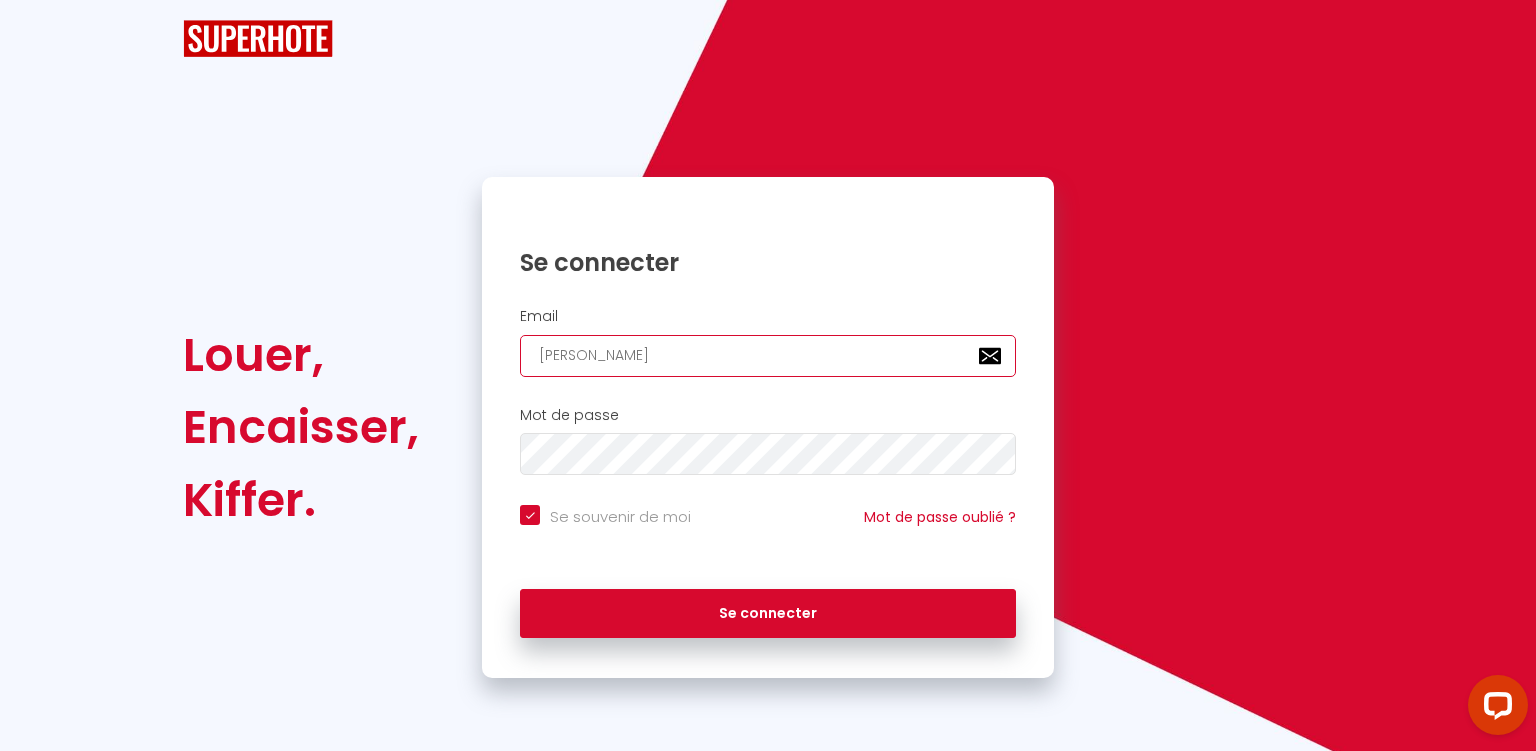 type on "[PERSON_NAME]" 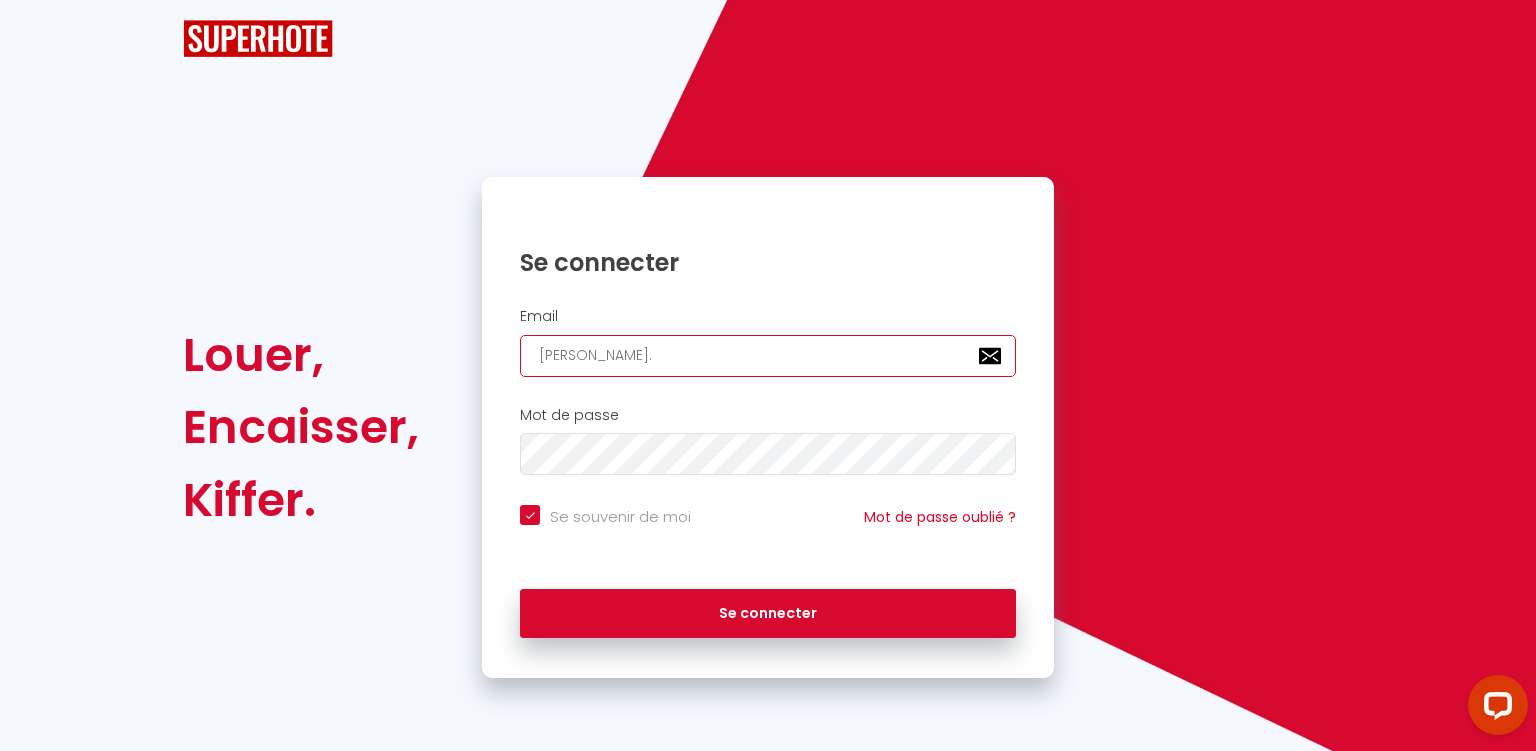 checkbox on "true" 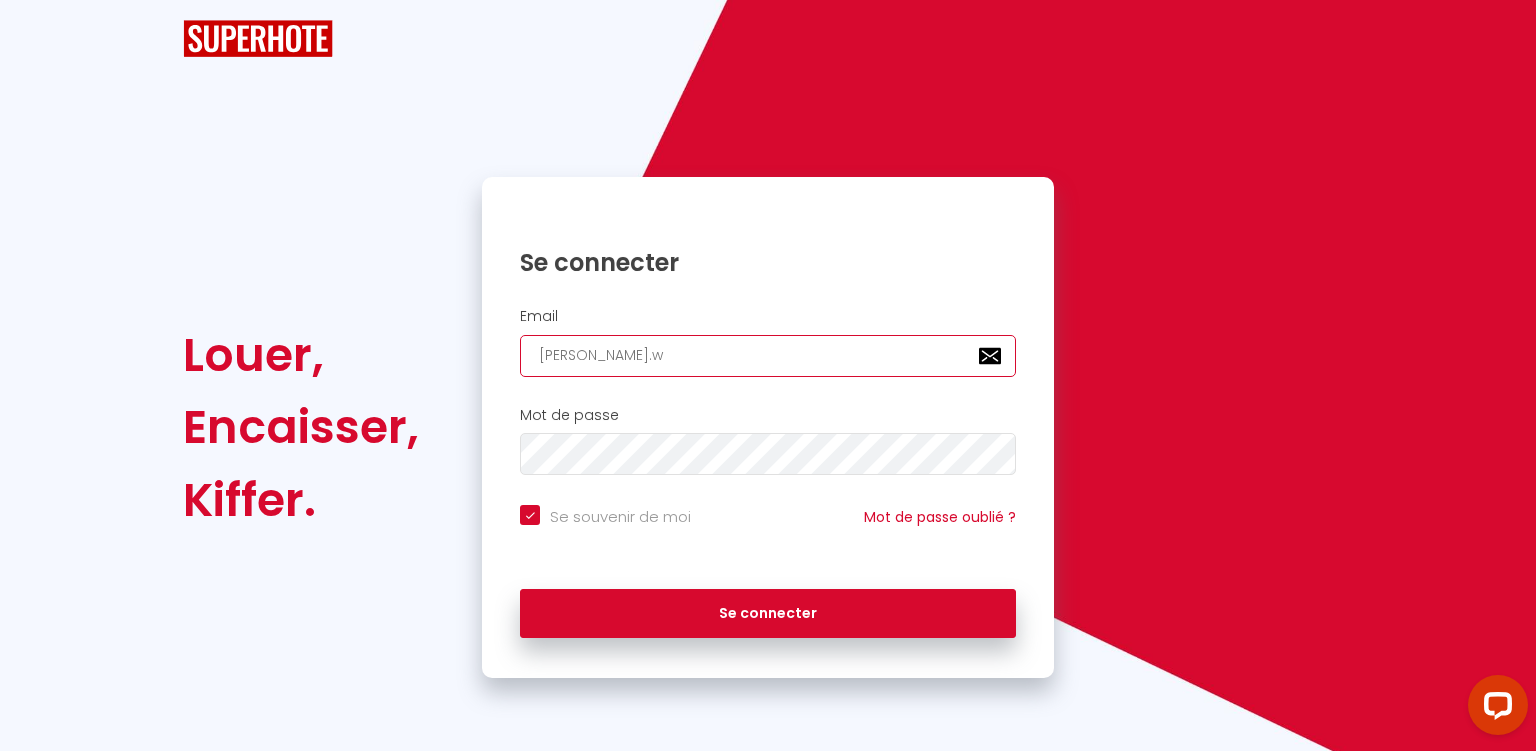 type on "[PERSON_NAME].we" 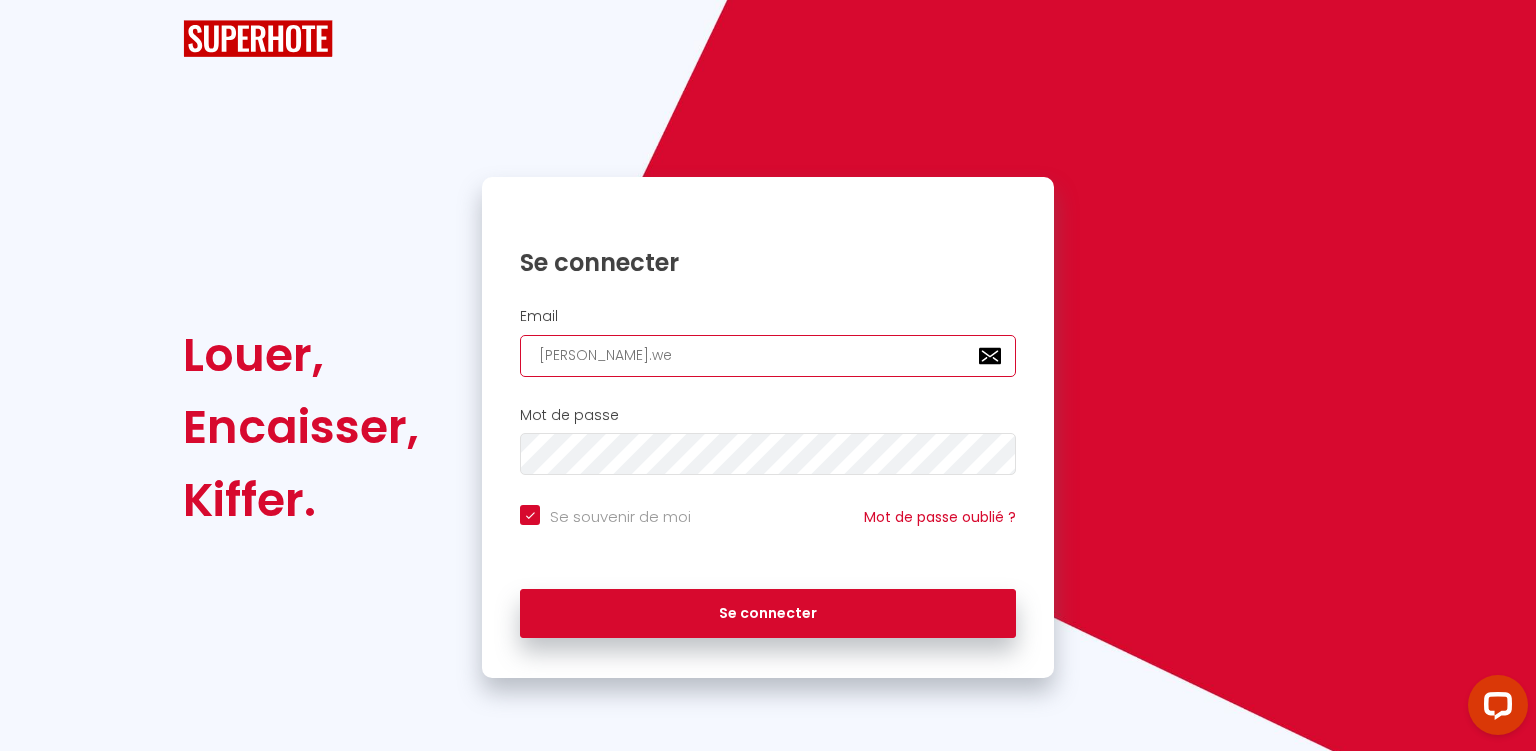 checkbox on "true" 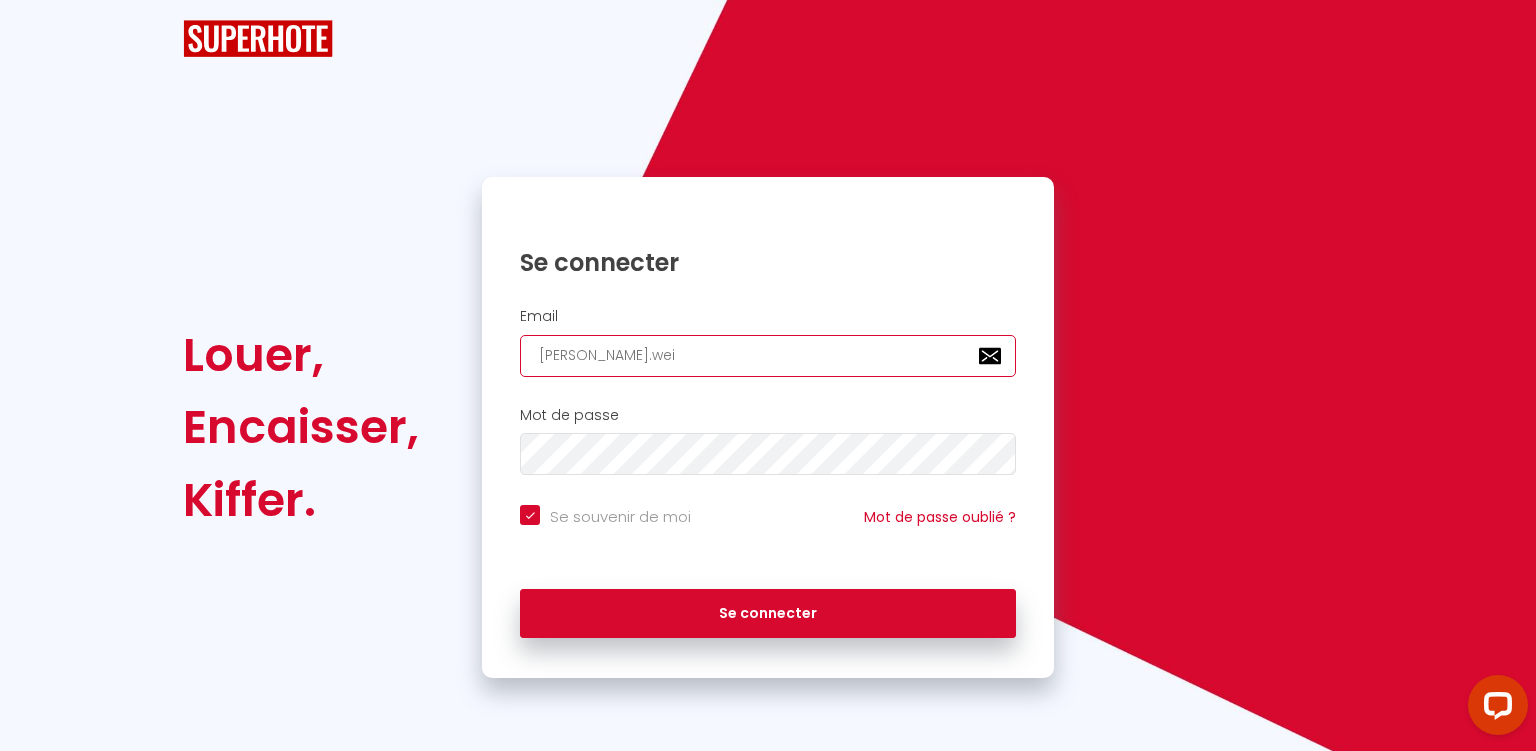 checkbox on "true" 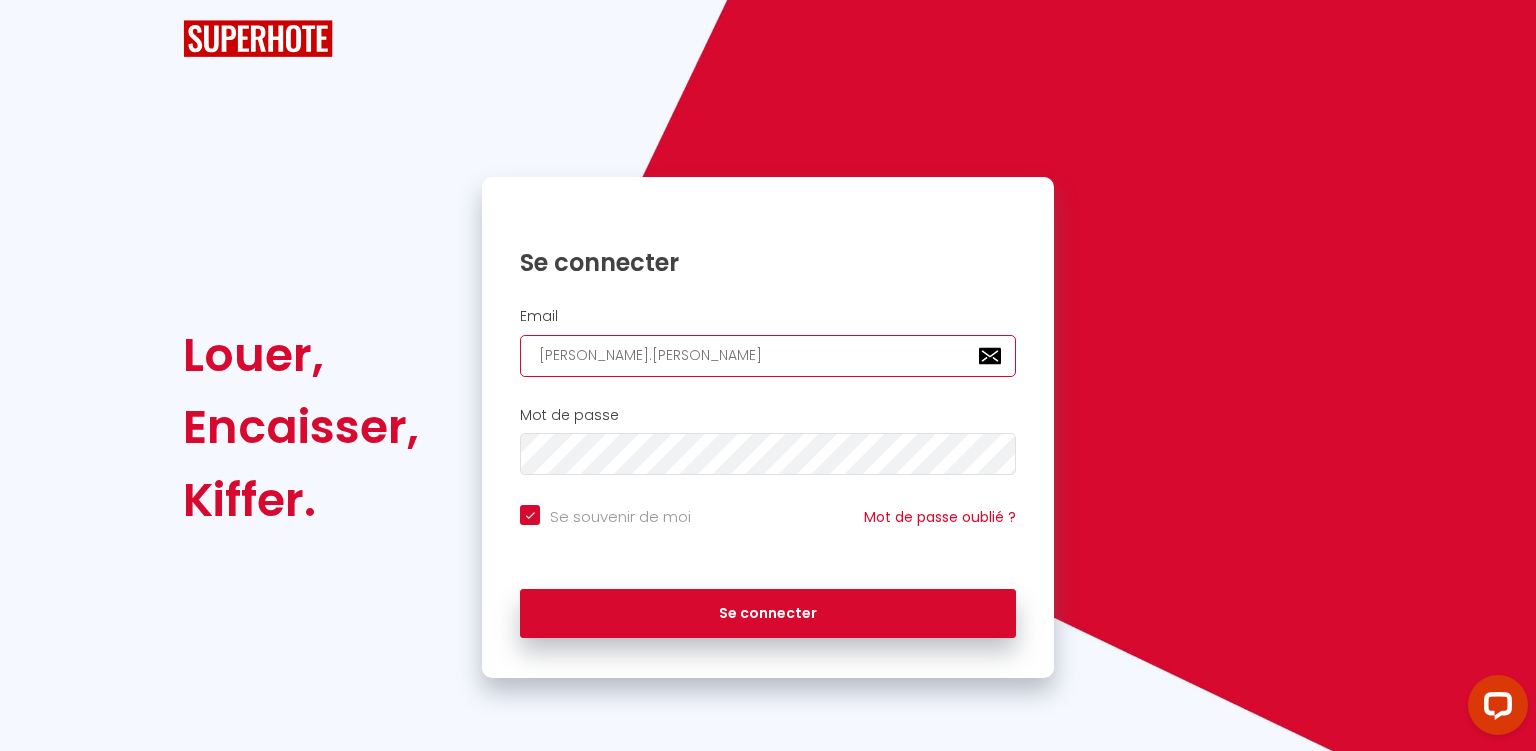 type on "[PERSON_NAME].[PERSON_NAME]" 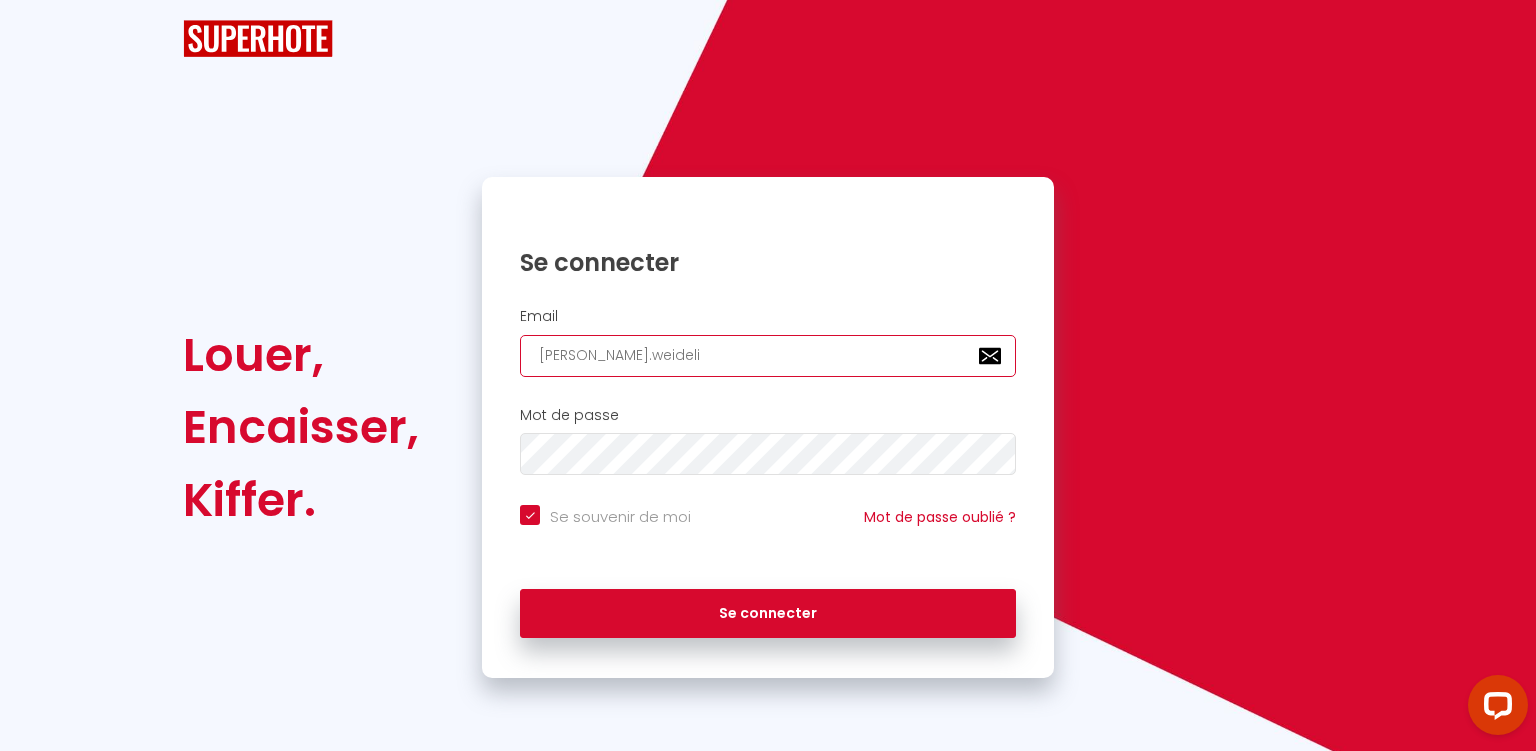 checkbox on "true" 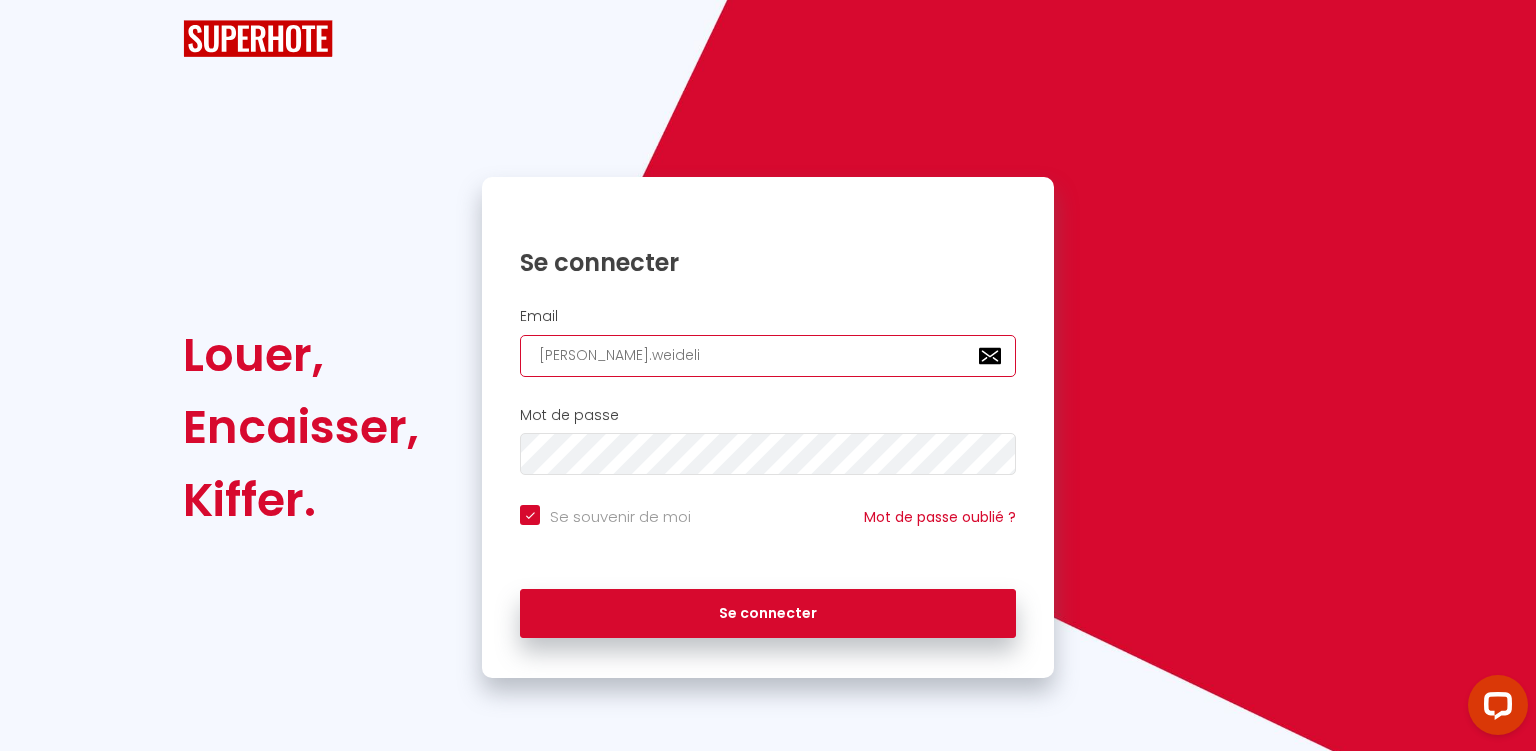 type on "[PERSON_NAME].weideli@" 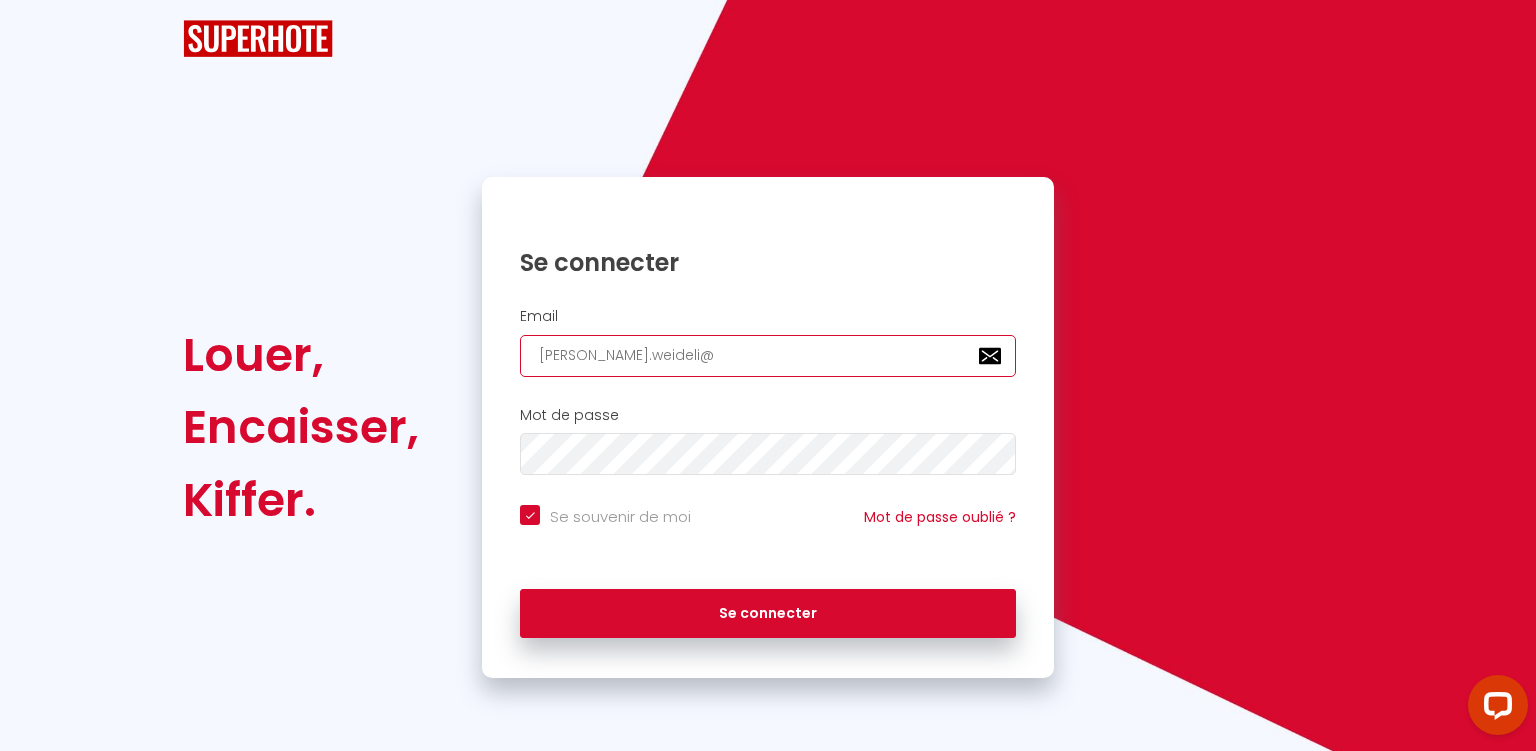 type on "[PERSON_NAME]" 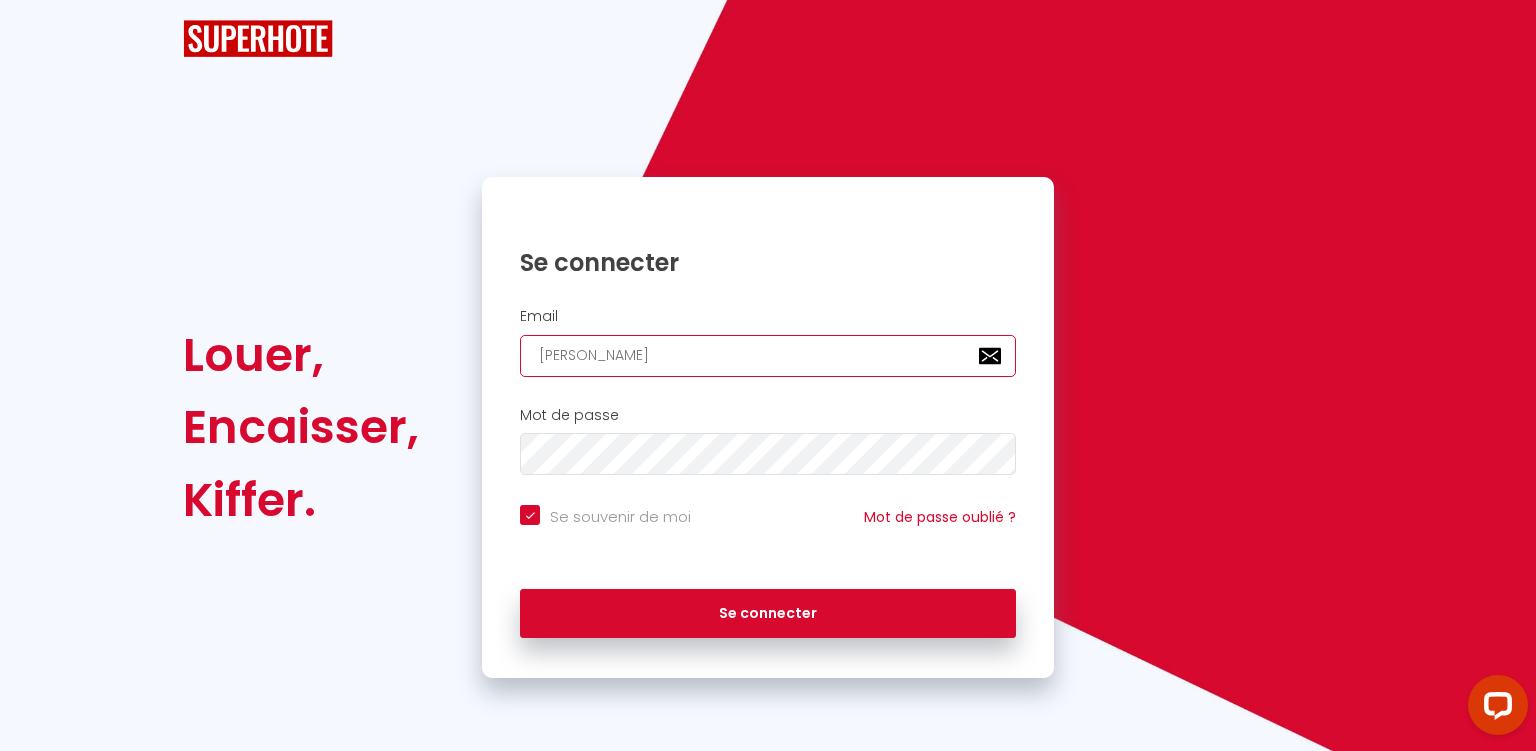 checkbox on "true" 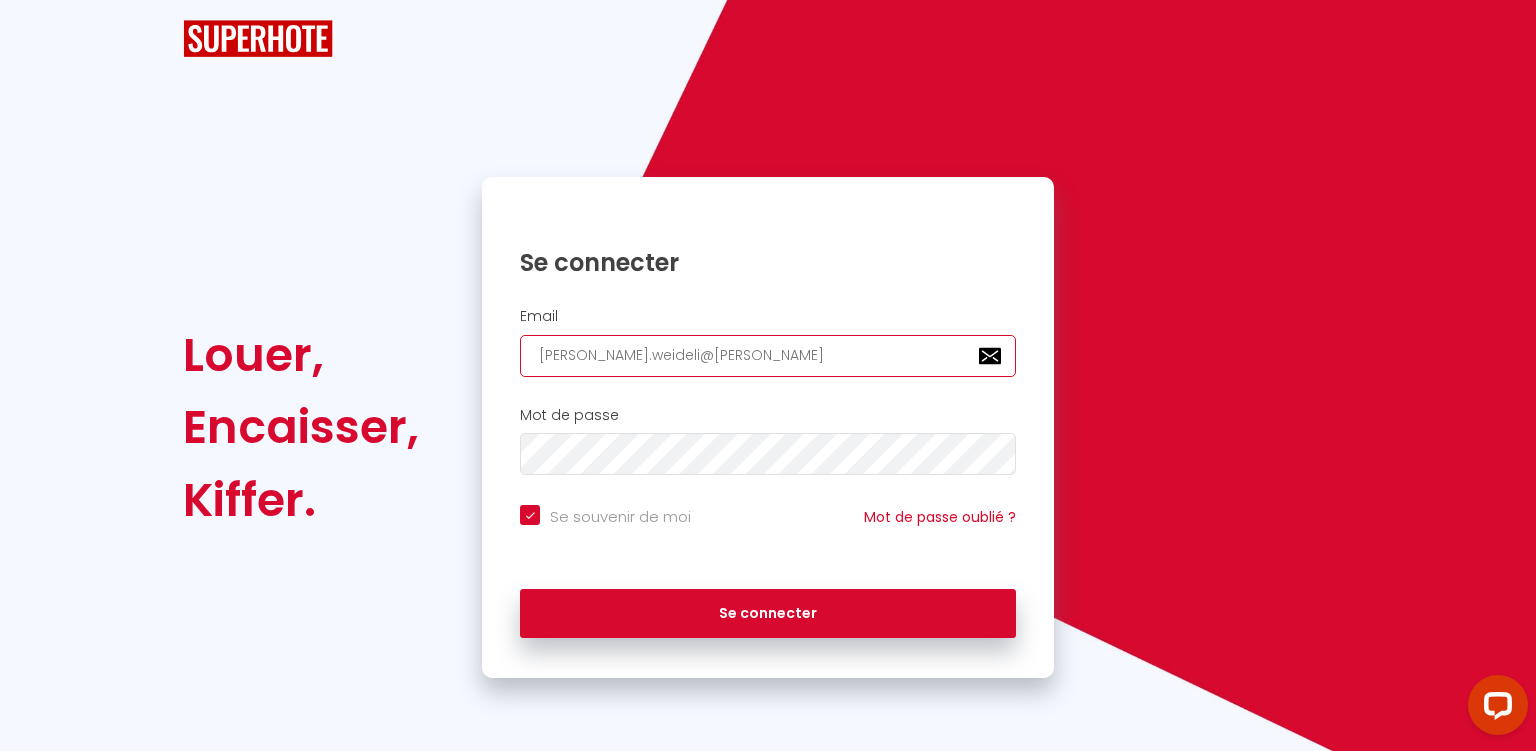 checkbox on "true" 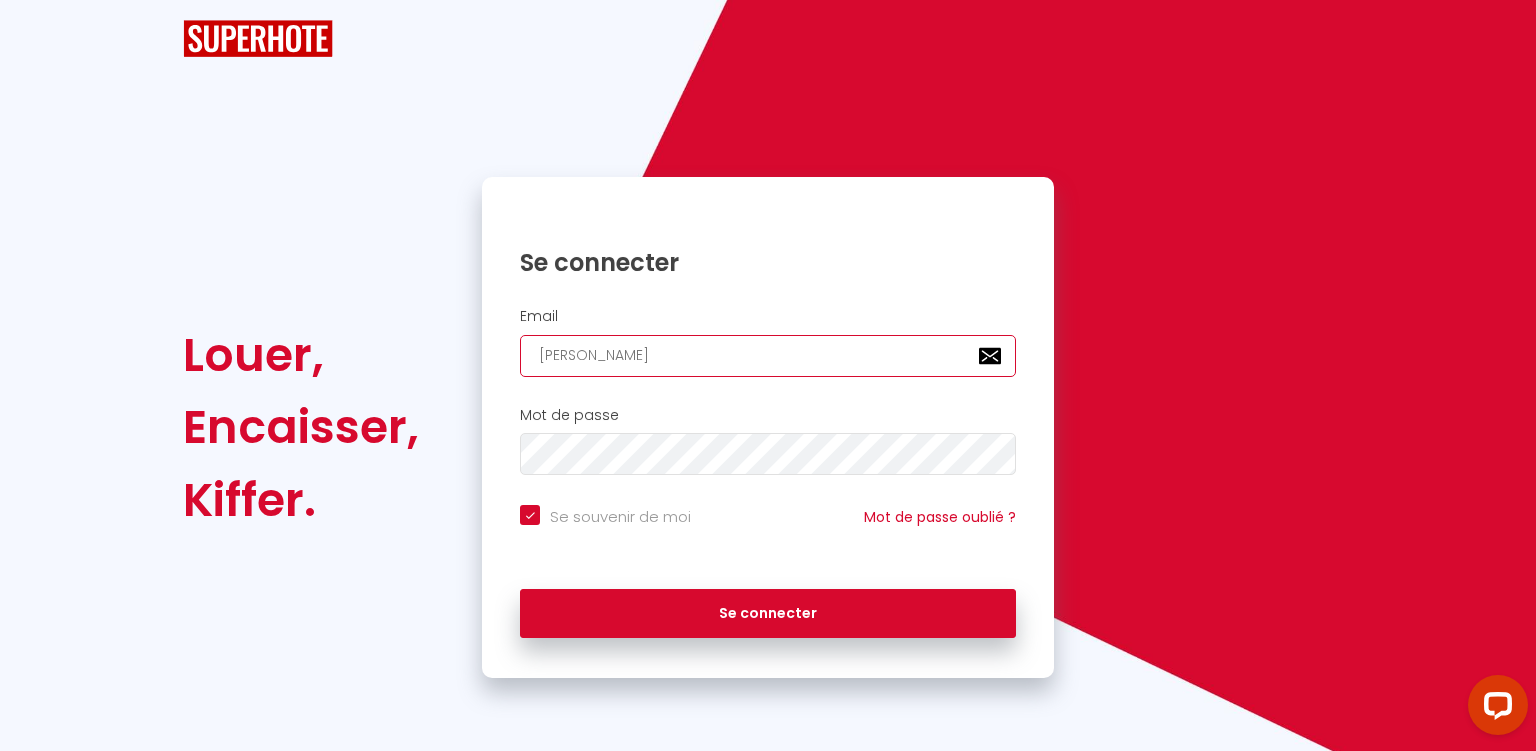 checkbox on "true" 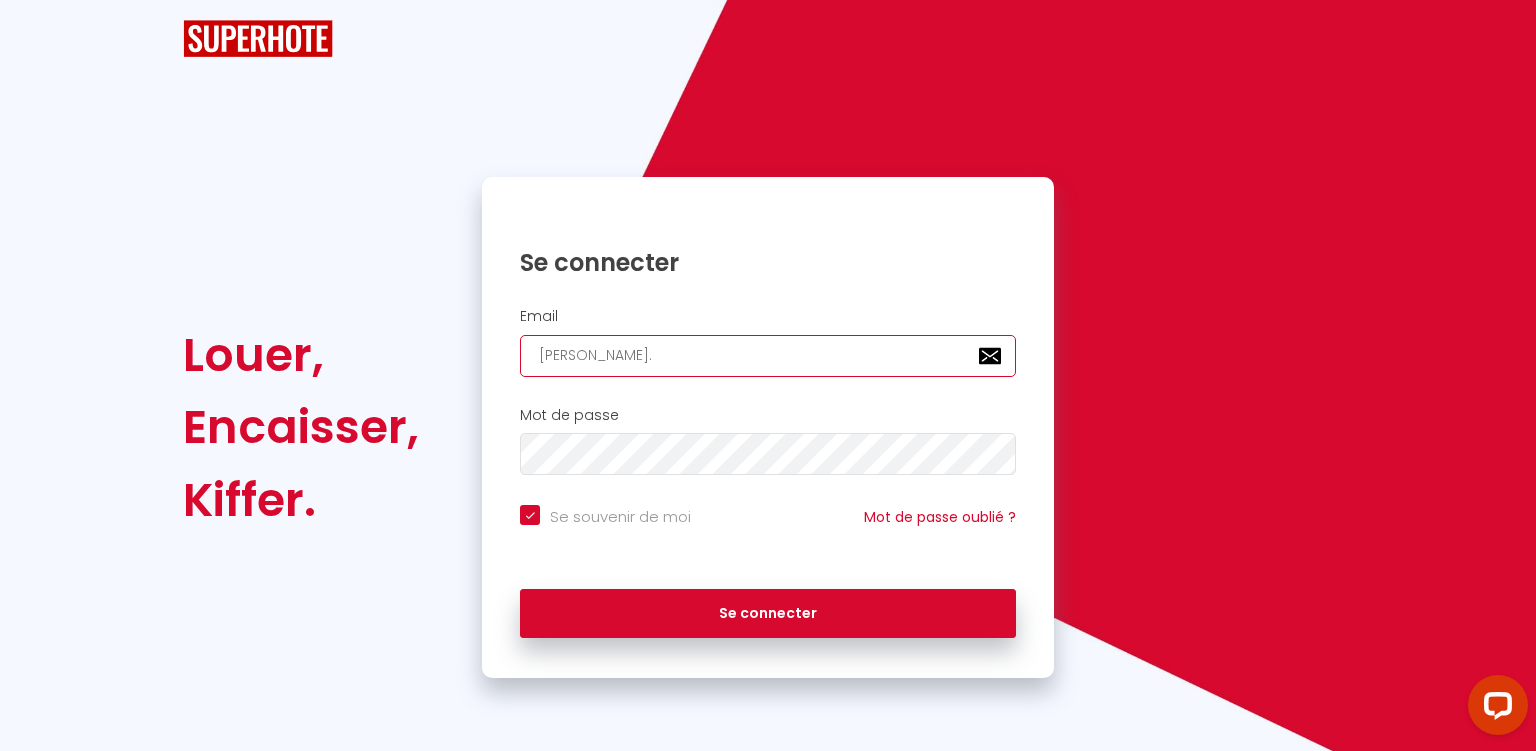 checkbox on "true" 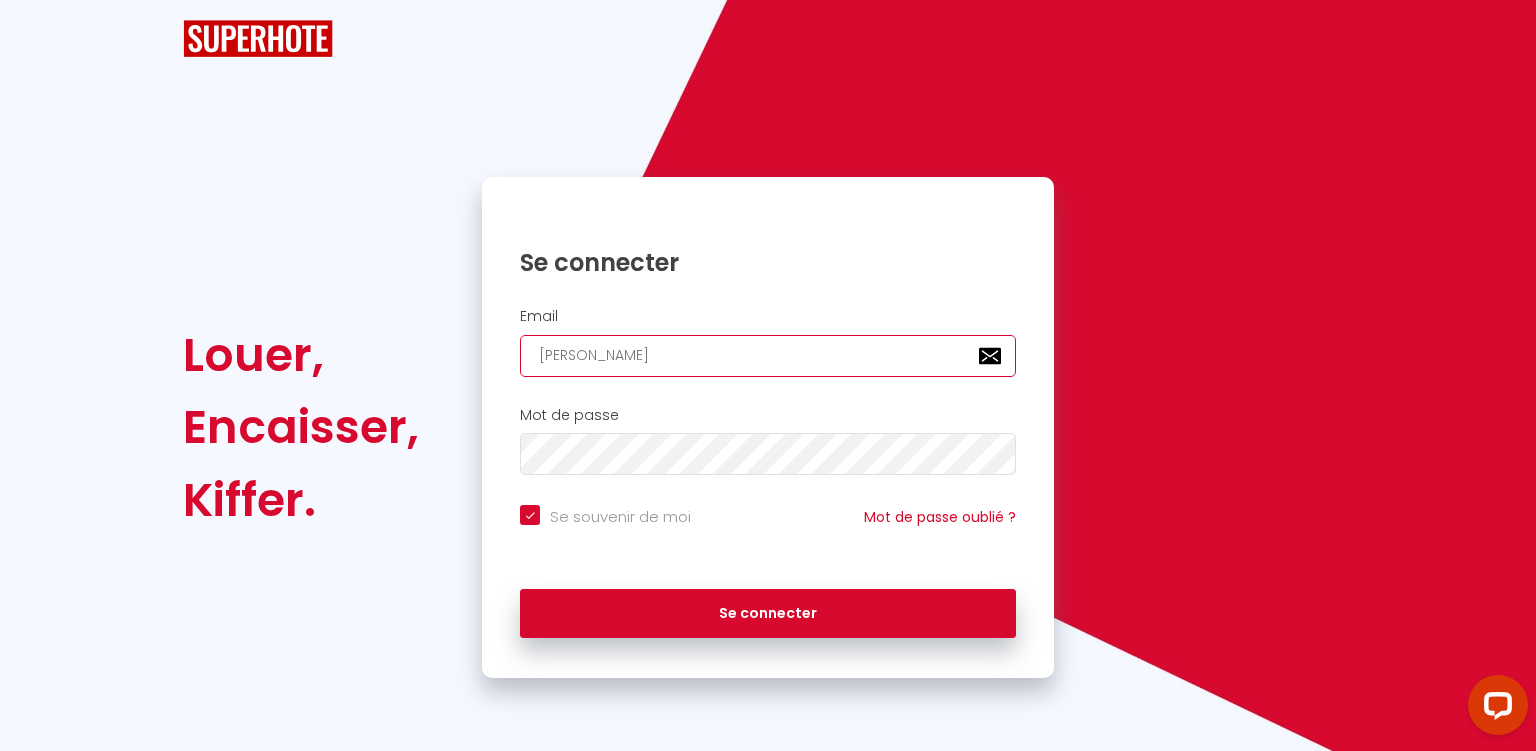 checkbox on "true" 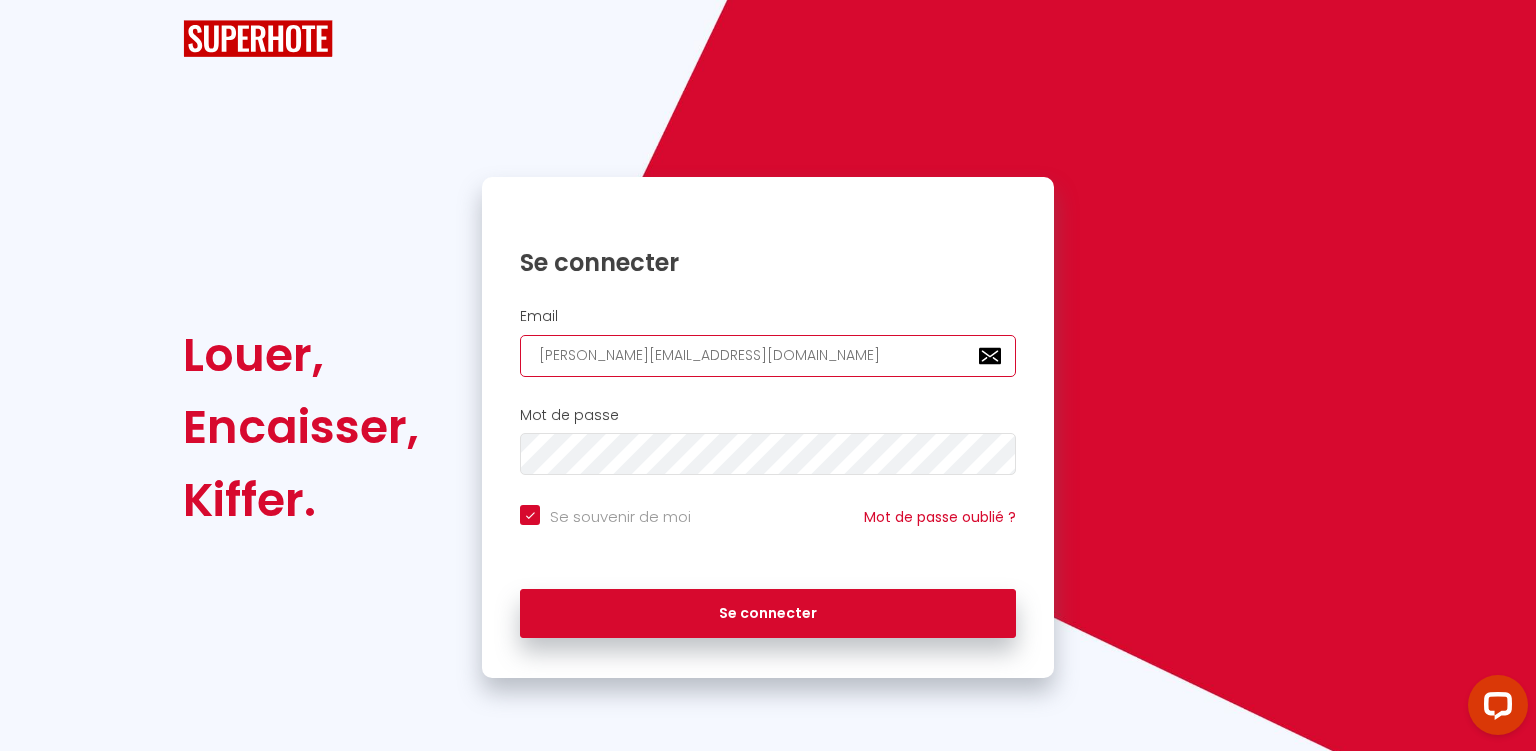 checkbox on "true" 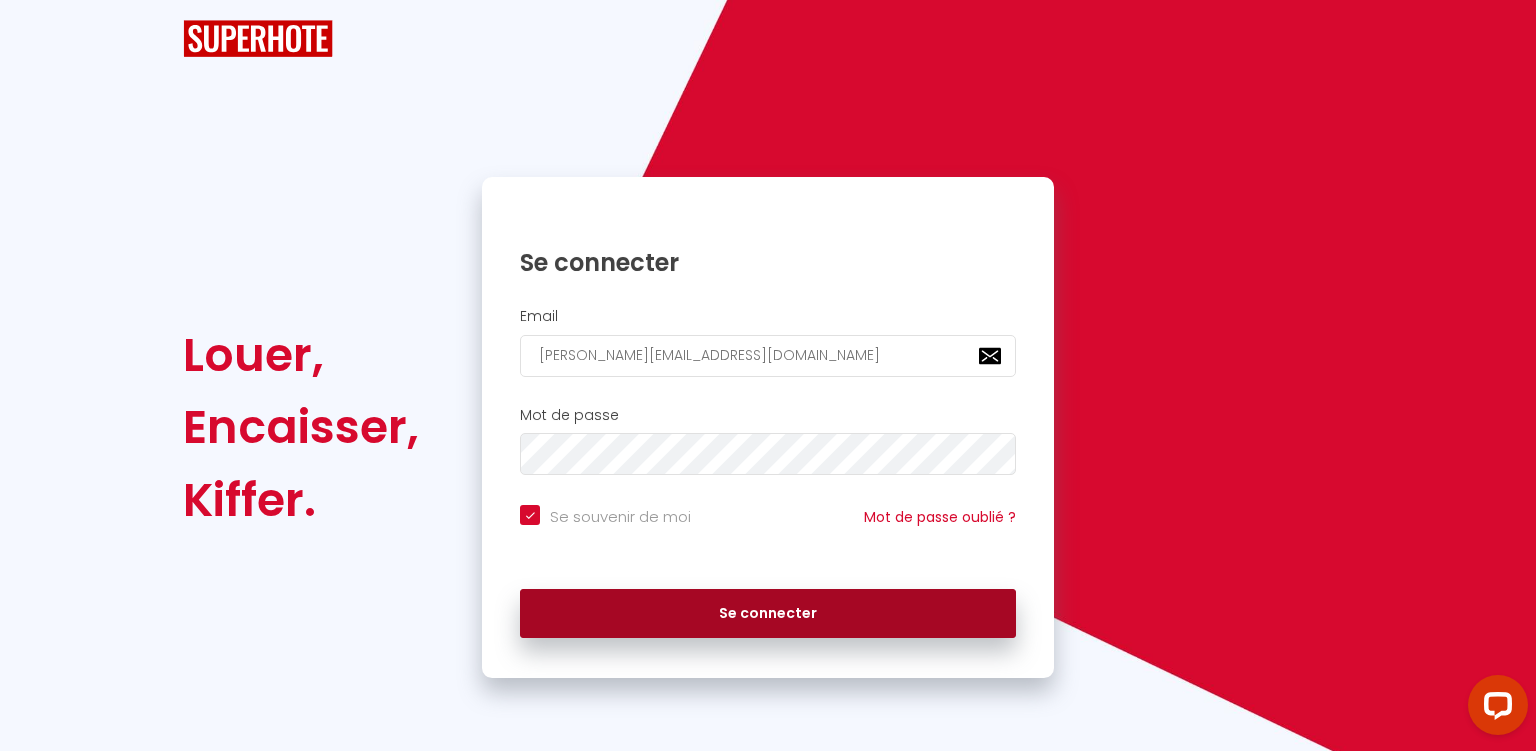click on "Se connecter" at bounding box center (768, 614) 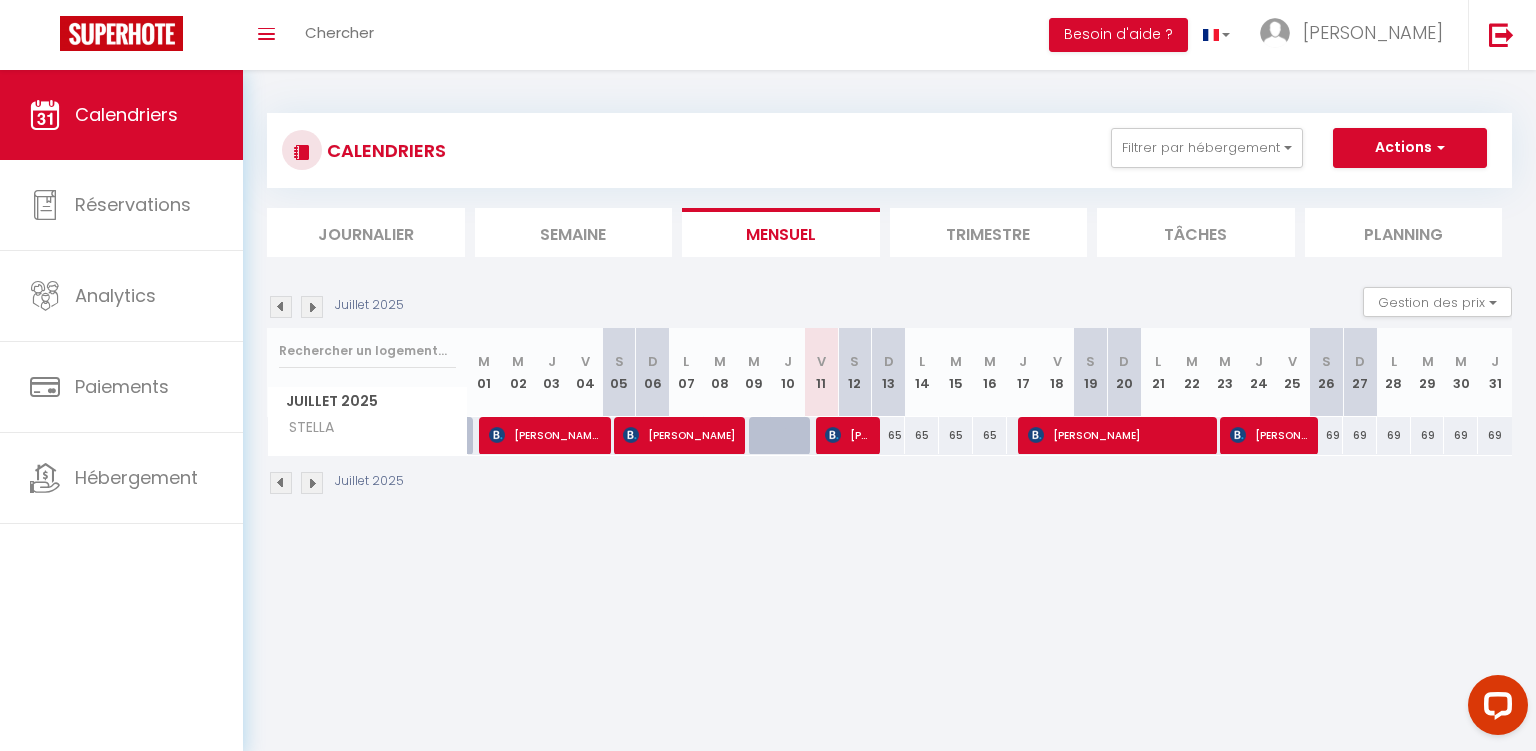 click on "Trimestre" at bounding box center [989, 232] 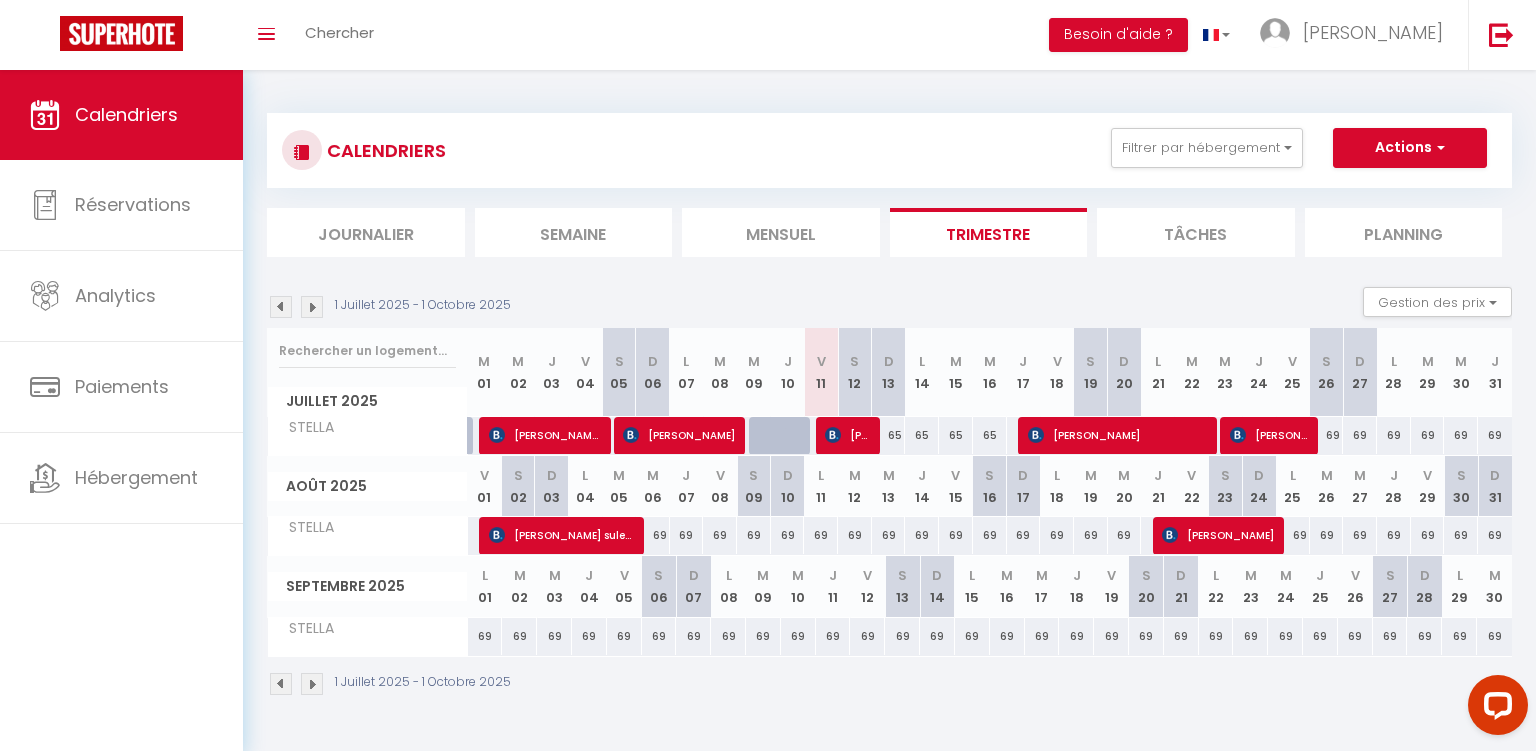 click at bounding box center (281, 307) 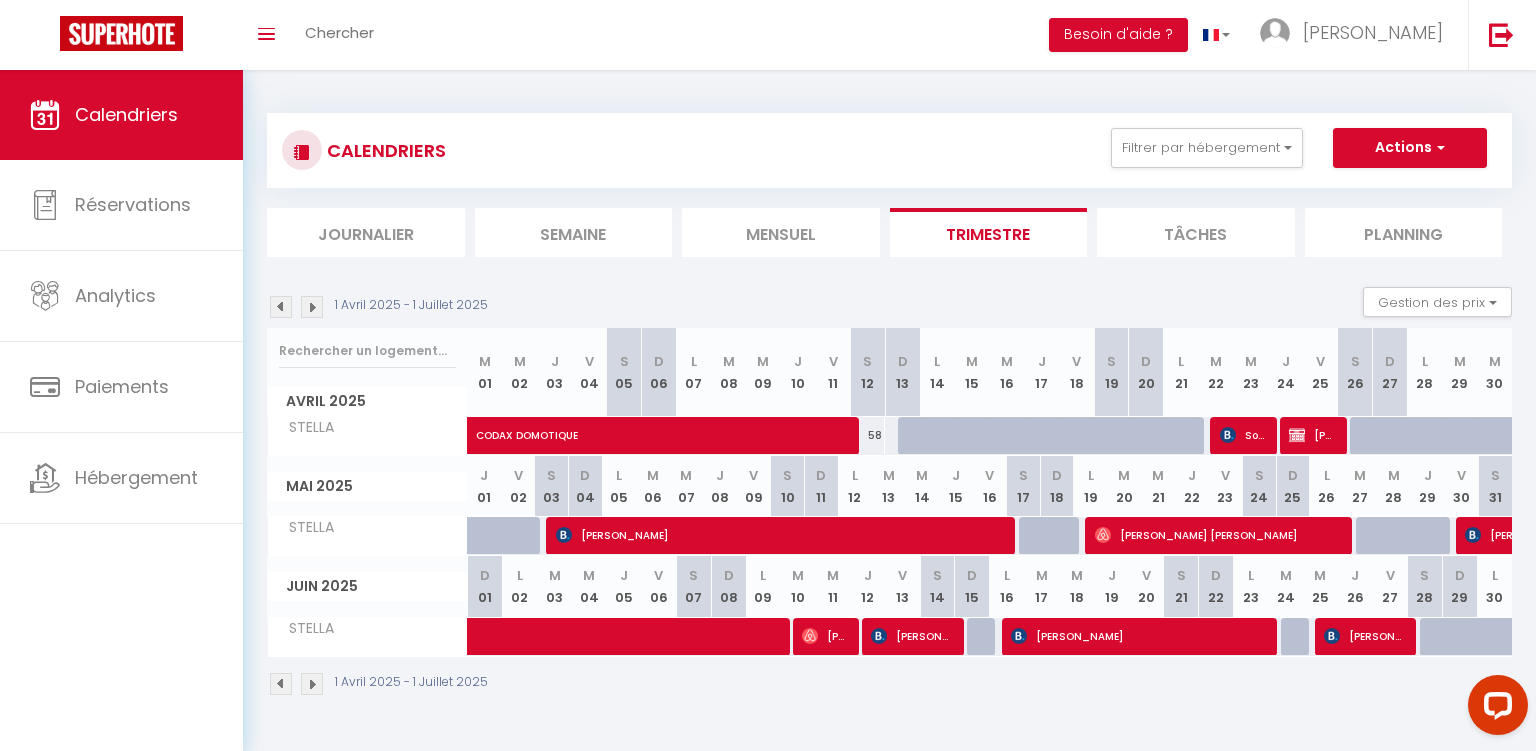 click at bounding box center [312, 307] 